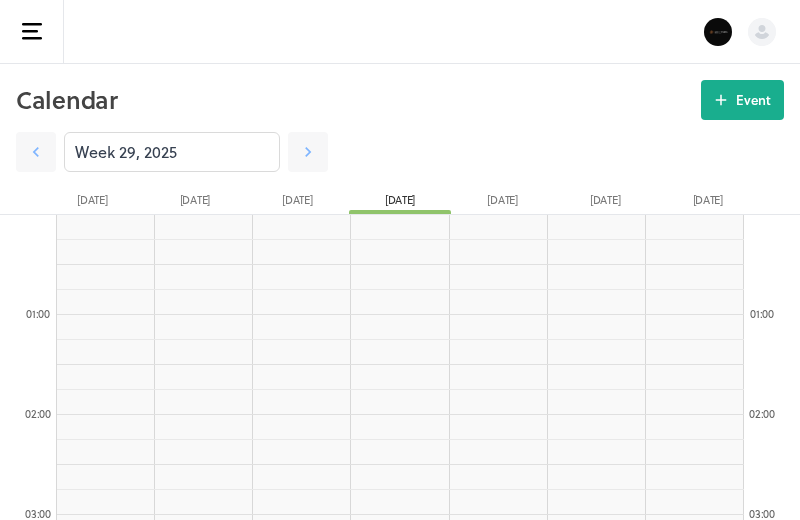 scroll, scrollTop: 1144, scrollLeft: 0, axis: vertical 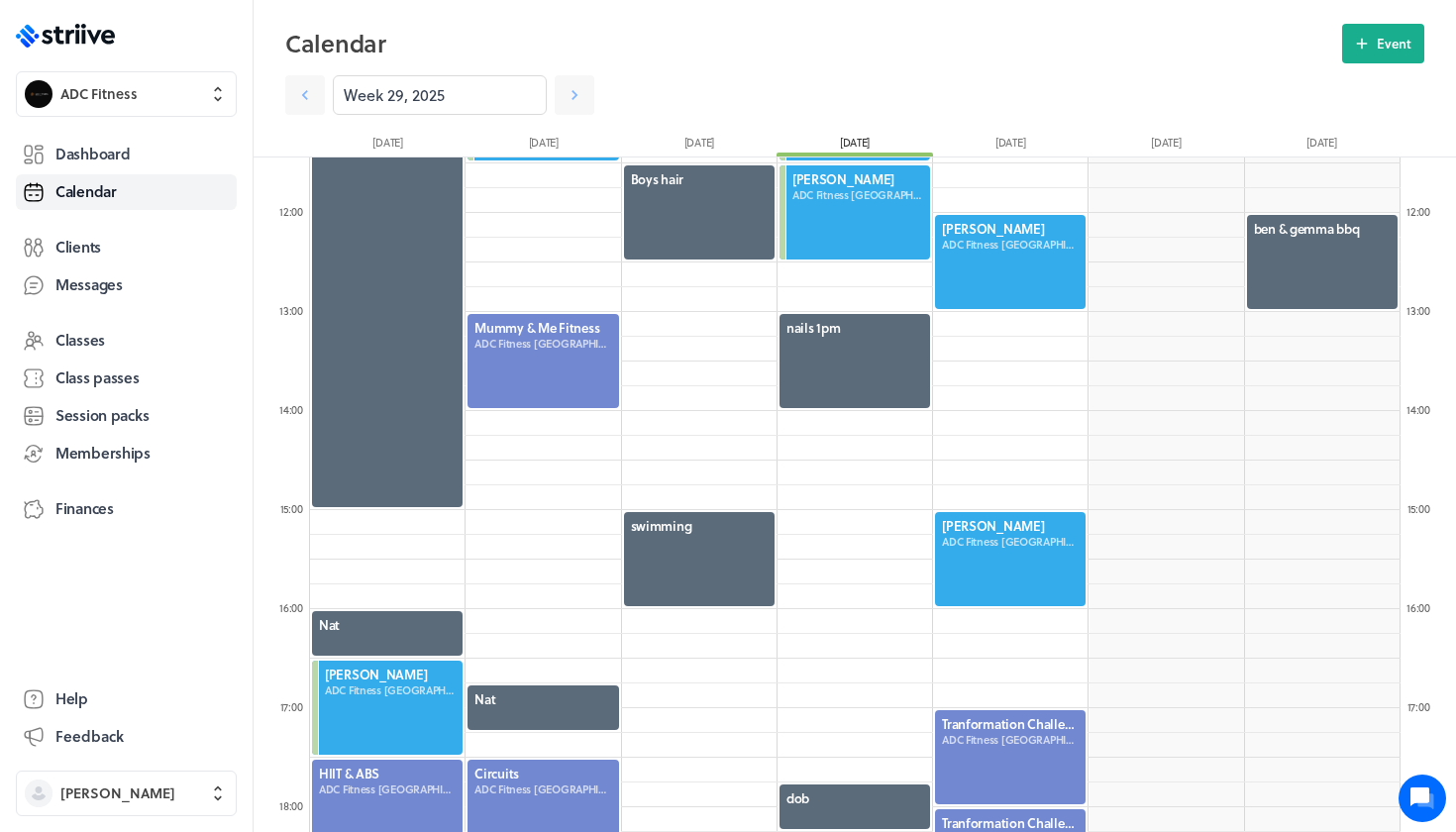 click at bounding box center [1010, 559] 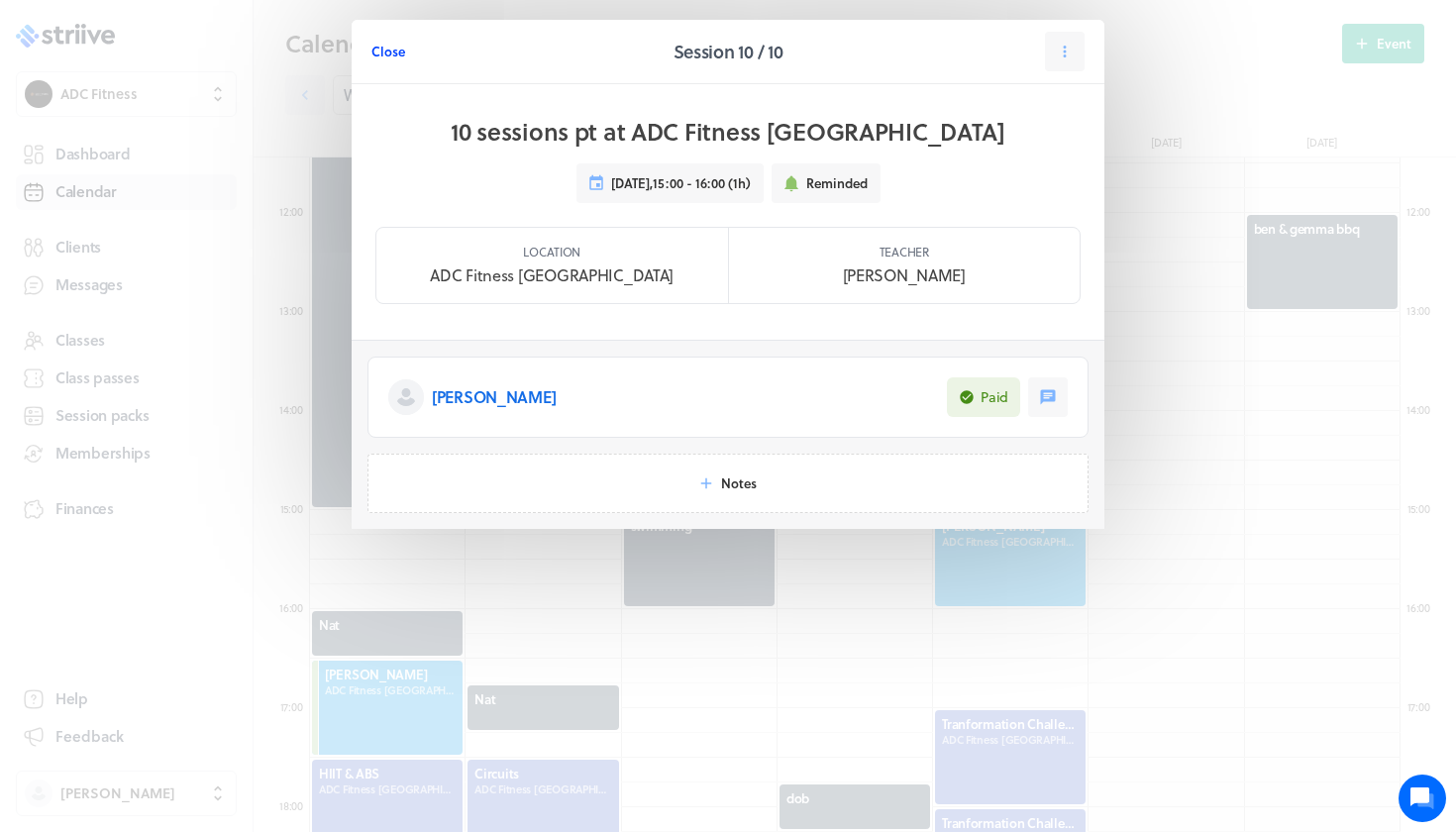 click on "Close" at bounding box center (388, 52) 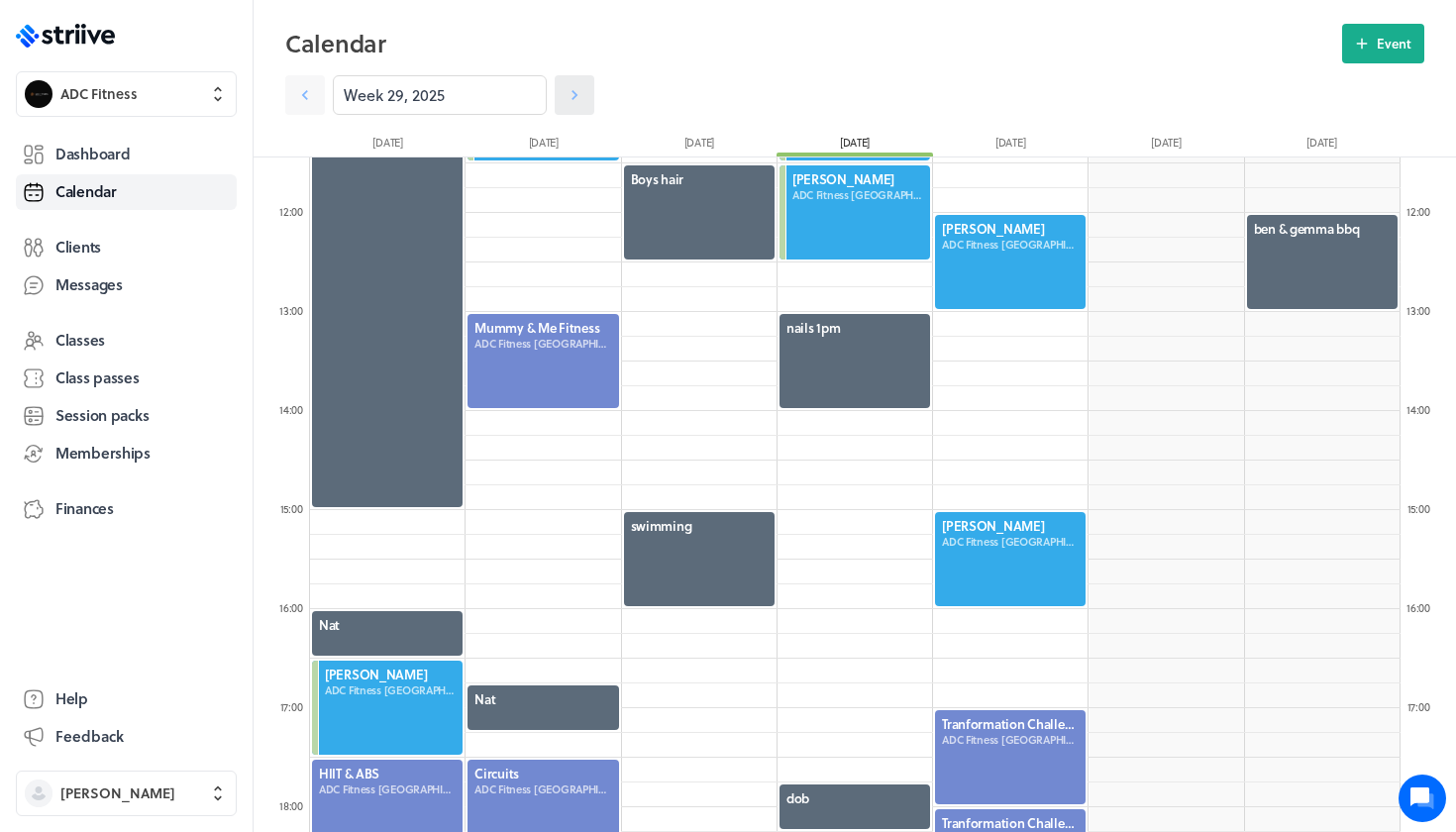 click at bounding box center (574, 95) 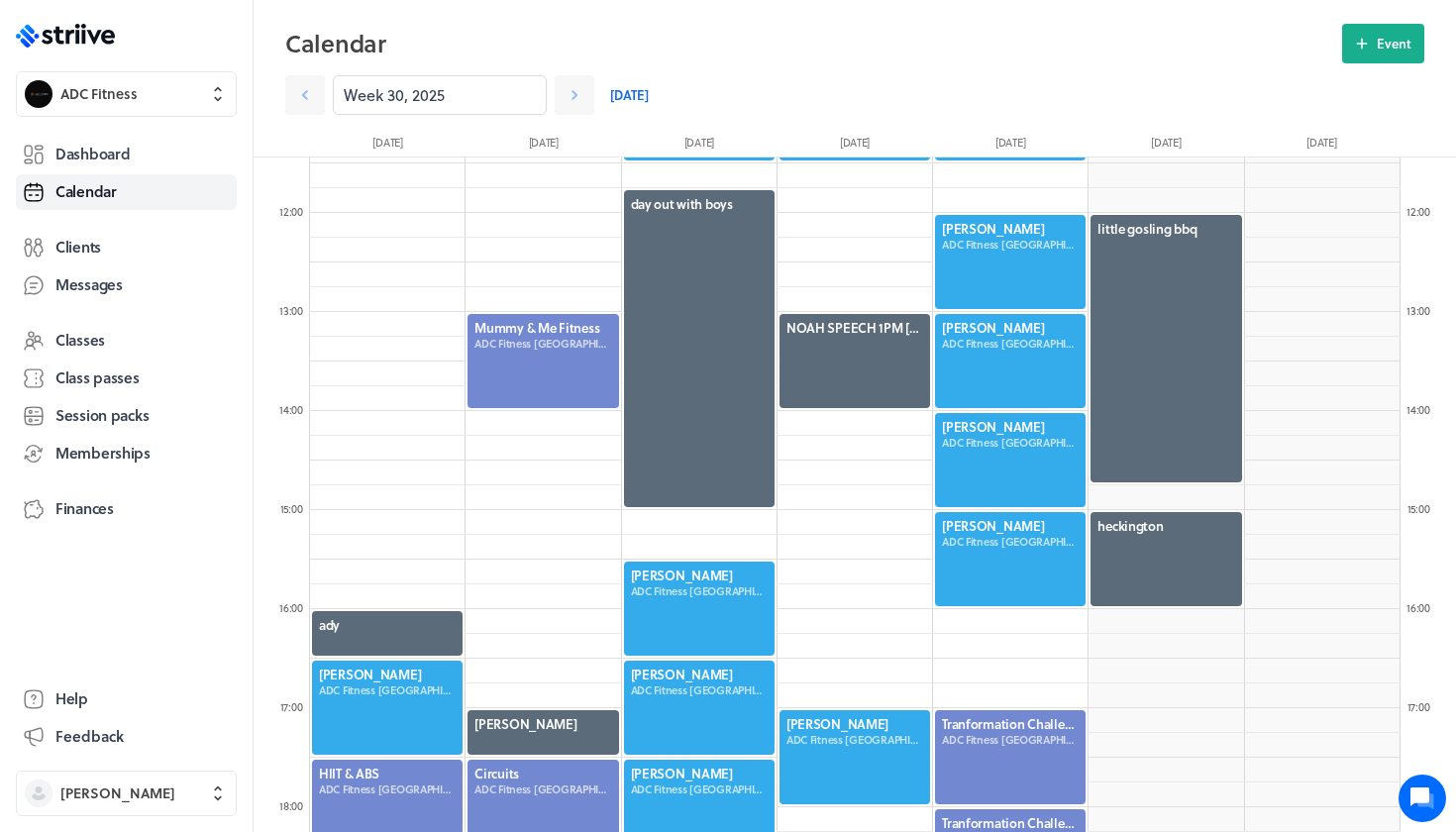 click at bounding box center (1010, 460) 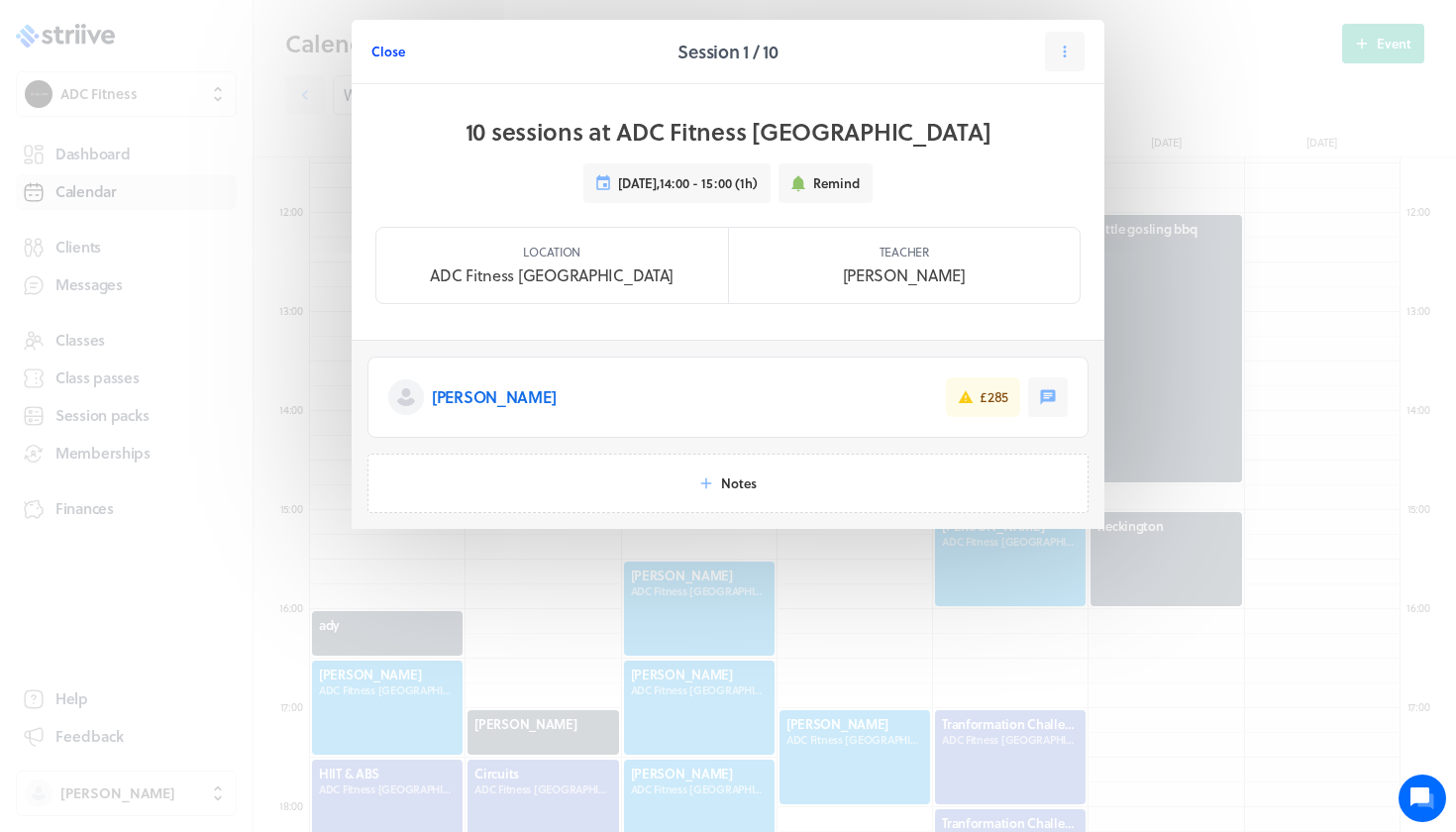 click on "Close" at bounding box center (388, 52) 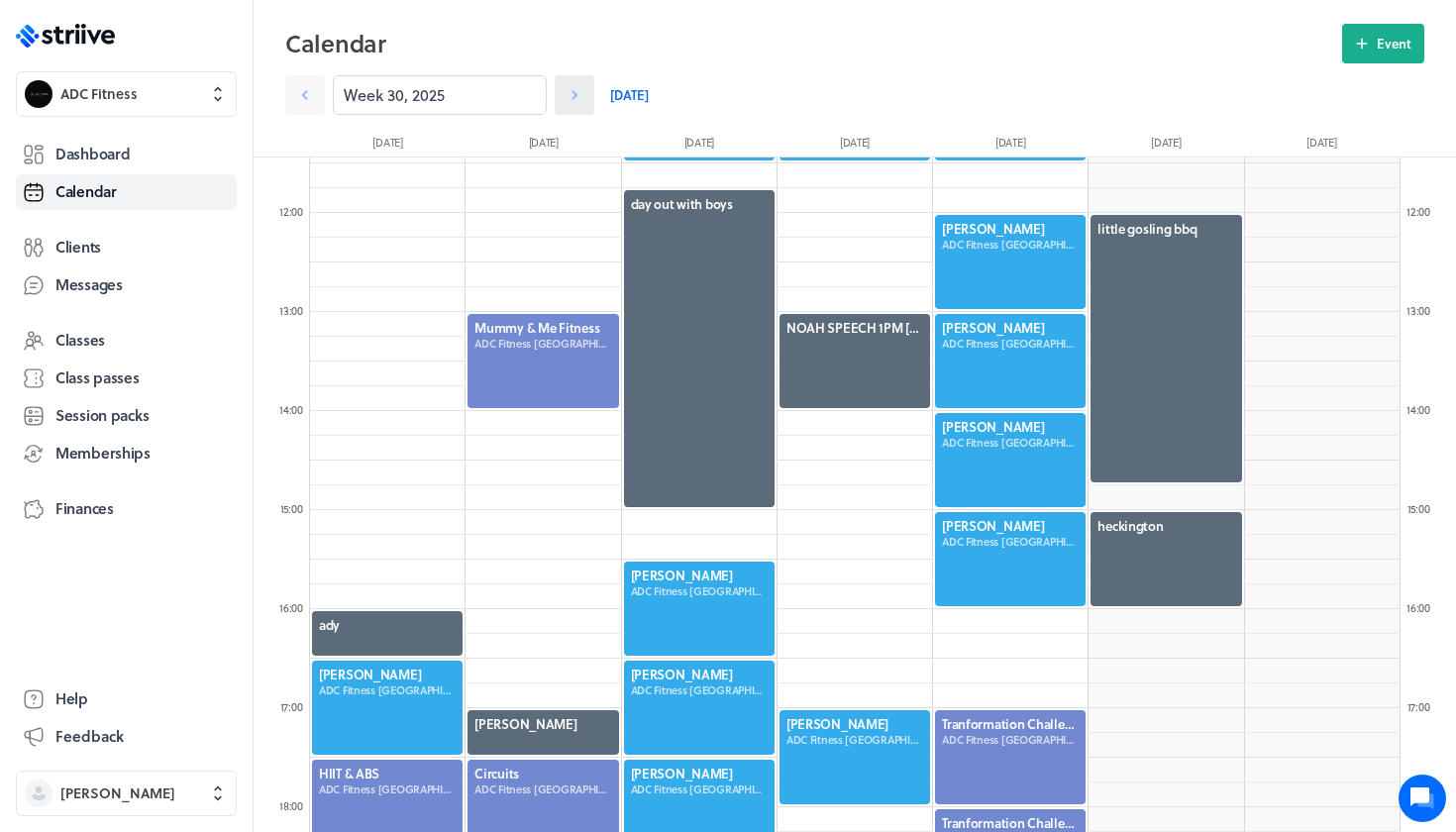 click 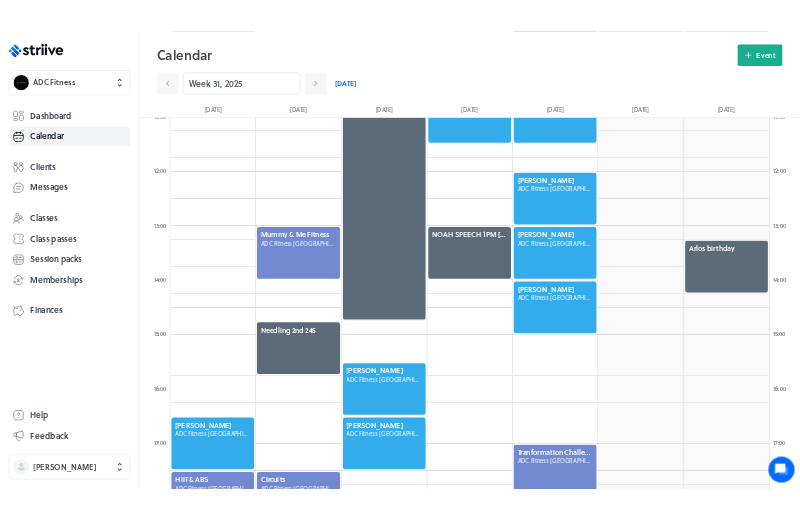 scroll, scrollTop: 1066, scrollLeft: 0, axis: vertical 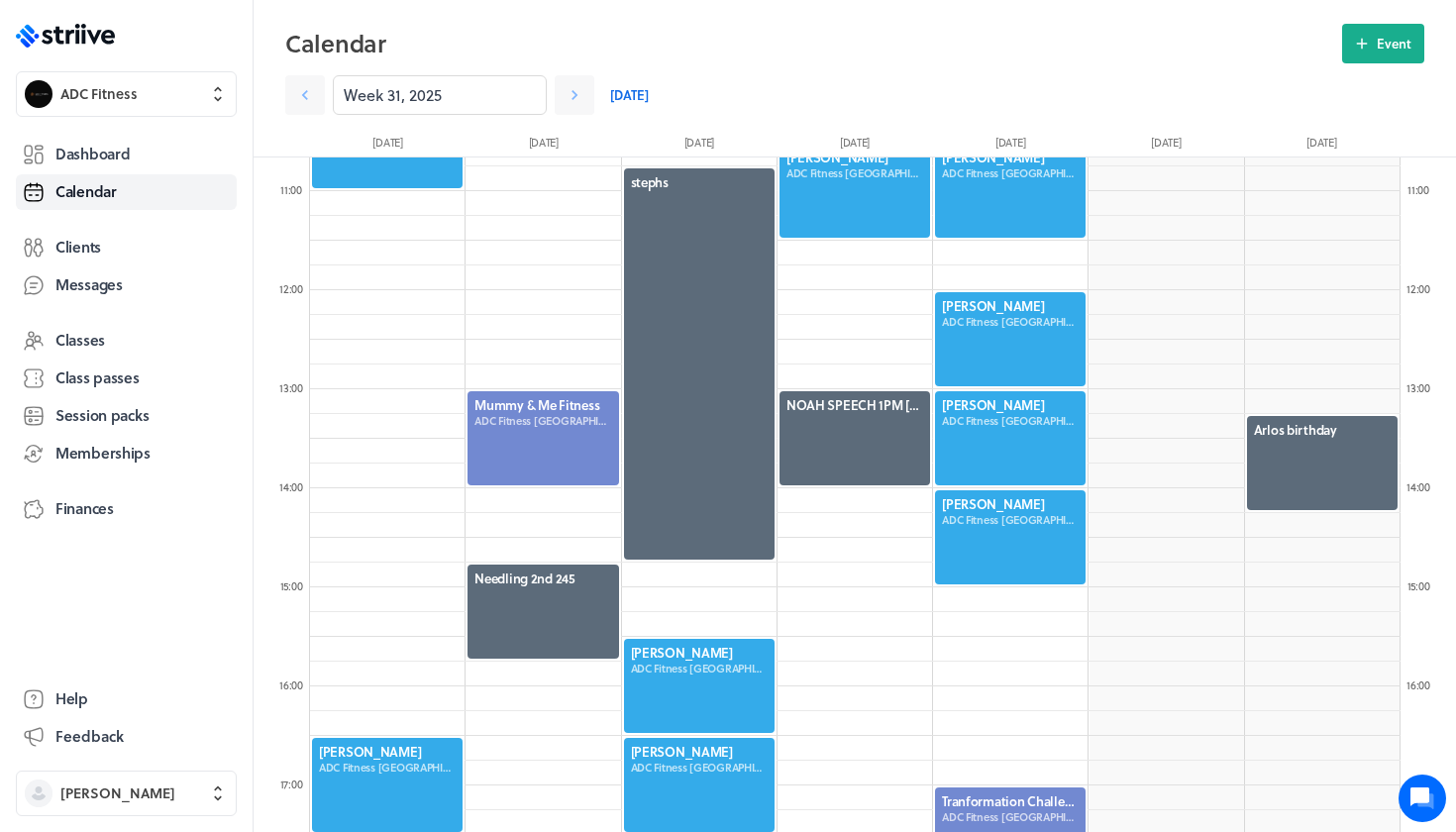 click at bounding box center (1010, 438) 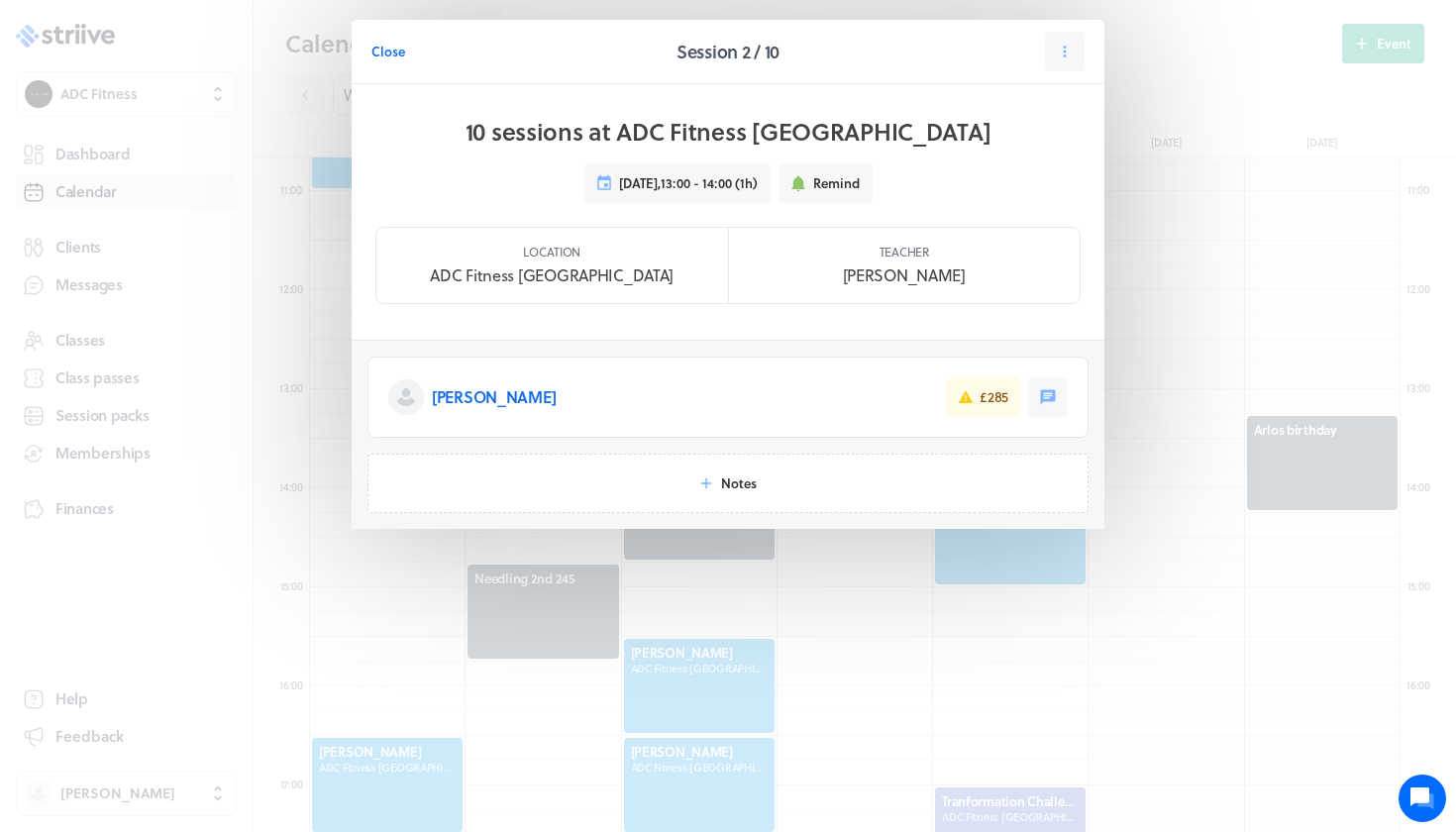 click on "Close" at bounding box center [388, 52] 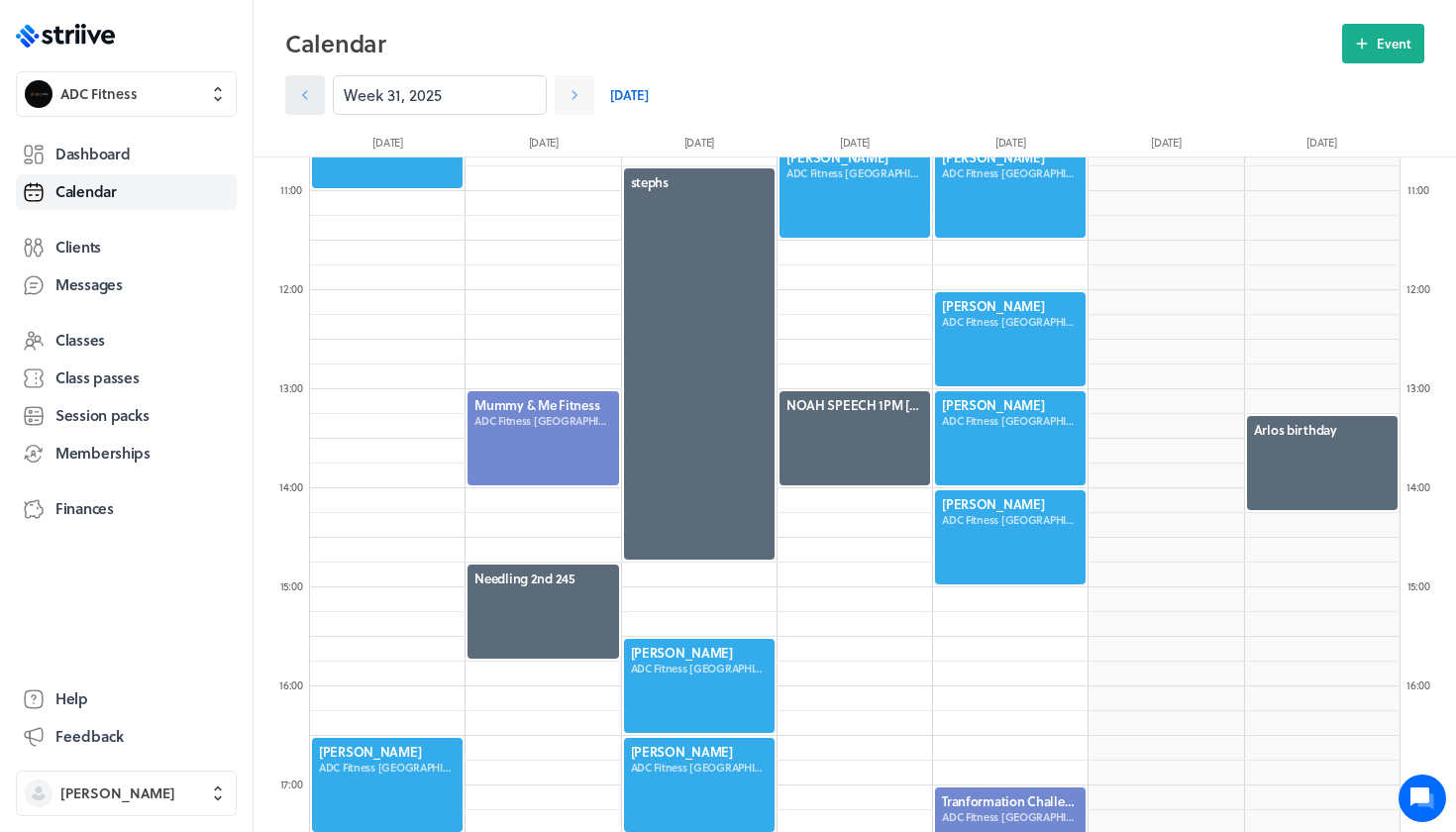click 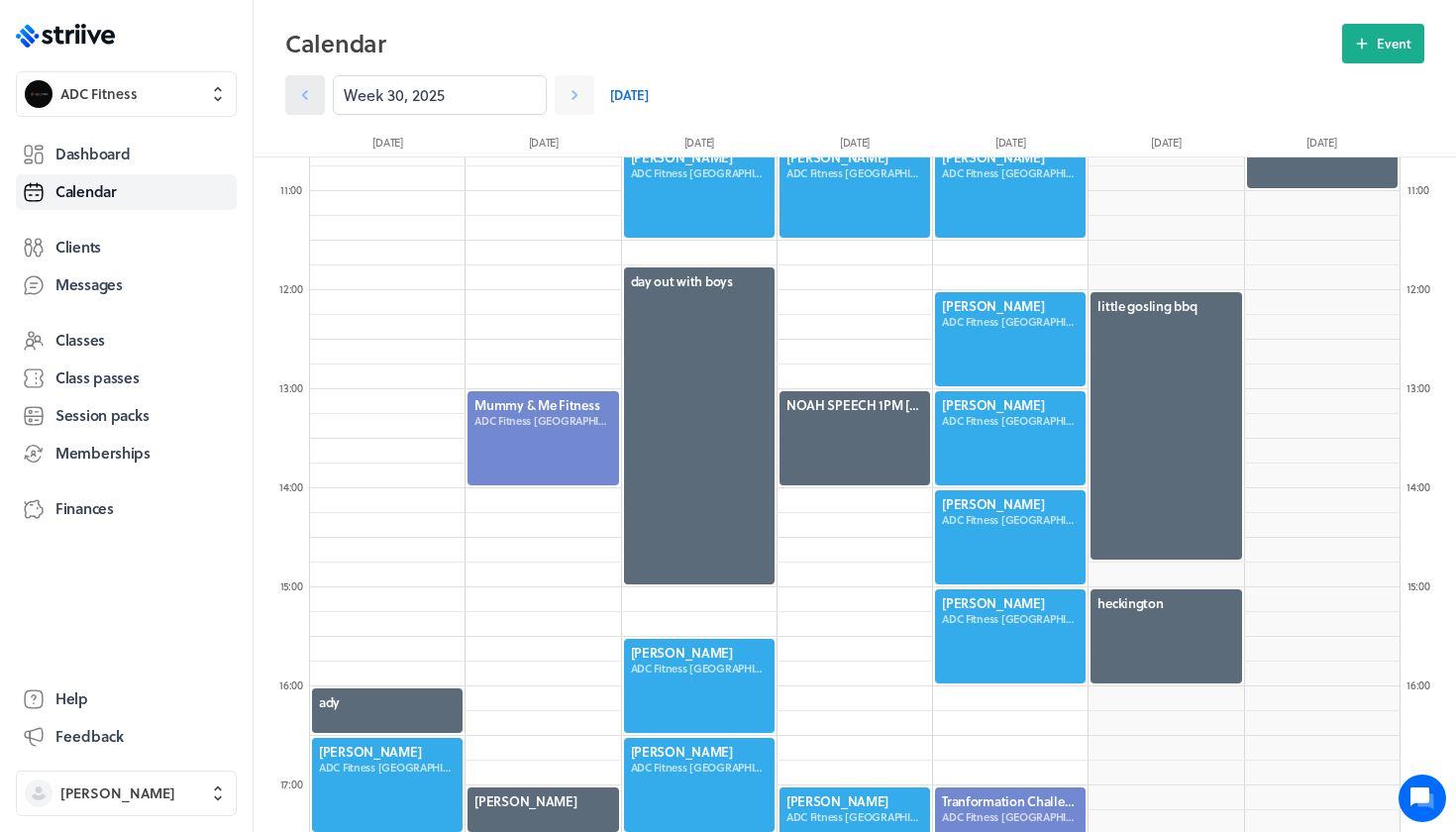 click 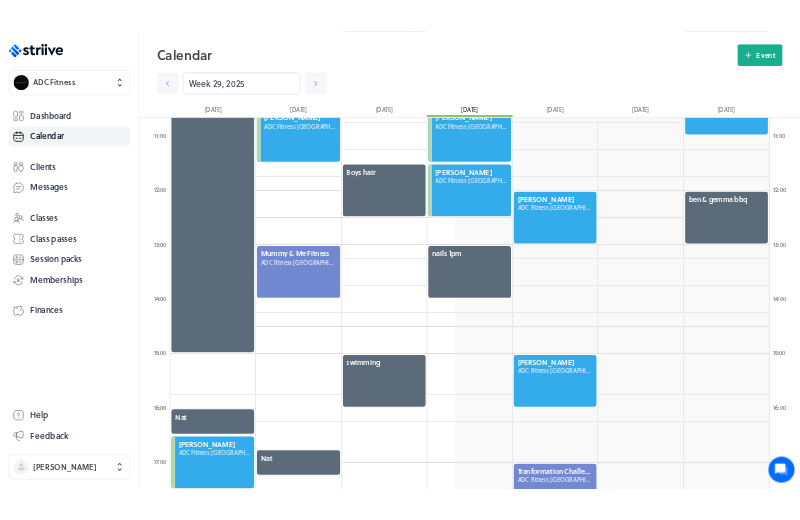 scroll, scrollTop: 2400, scrollLeft: 687, axis: both 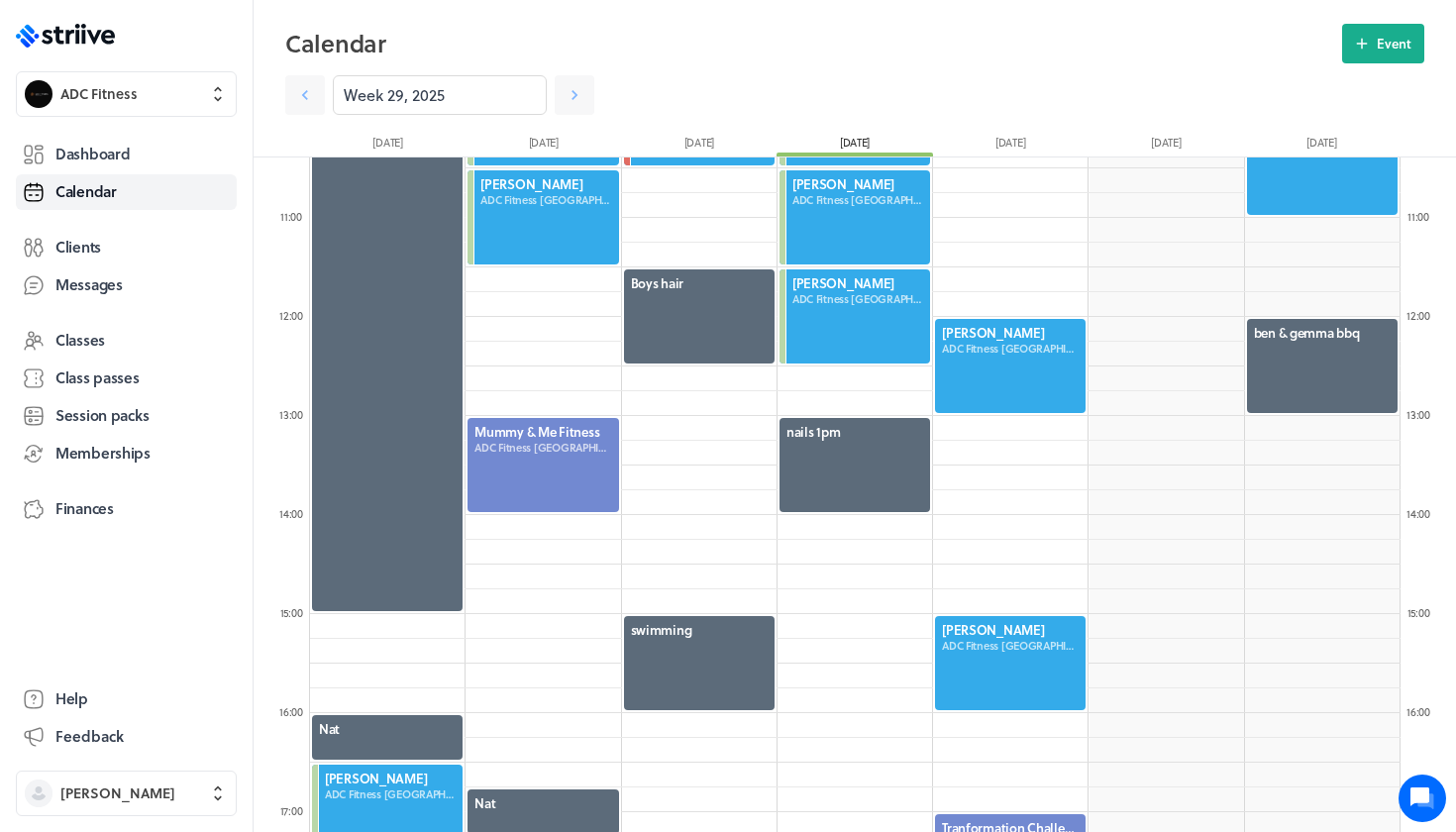 click at bounding box center [543, 217] 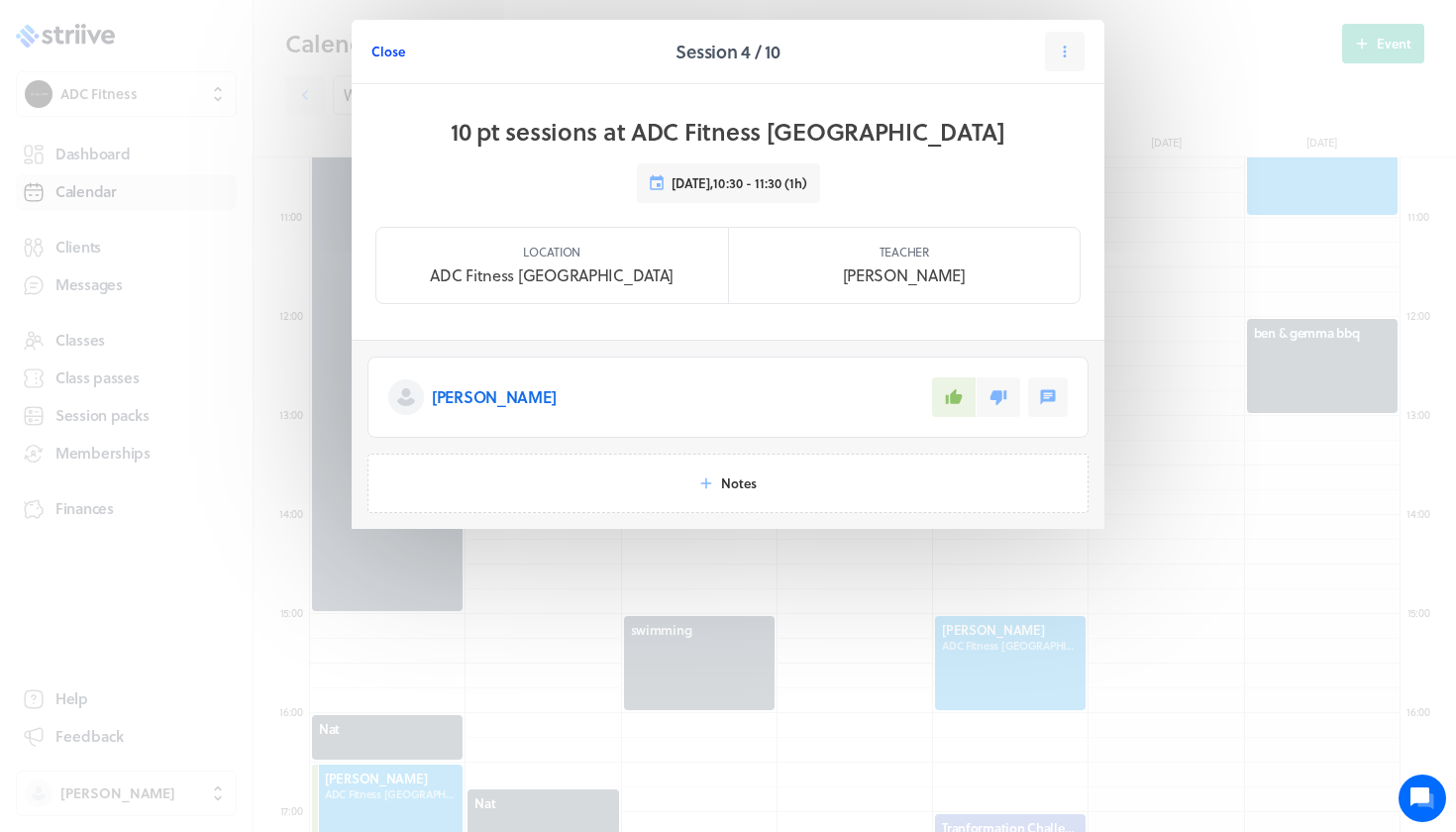 click on "Close" at bounding box center (388, 52) 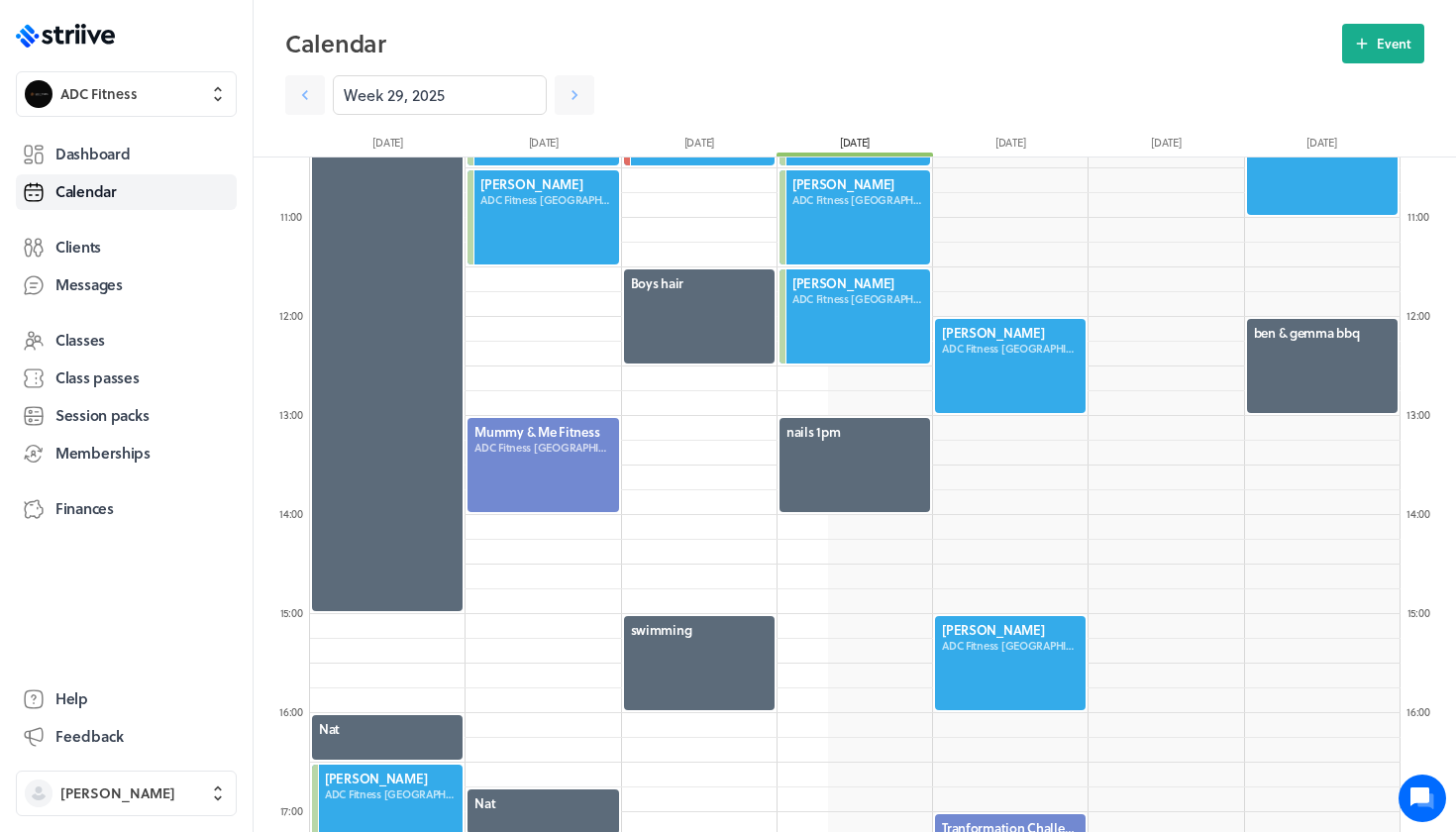 scroll, scrollTop: 2377, scrollLeft: 680, axis: both 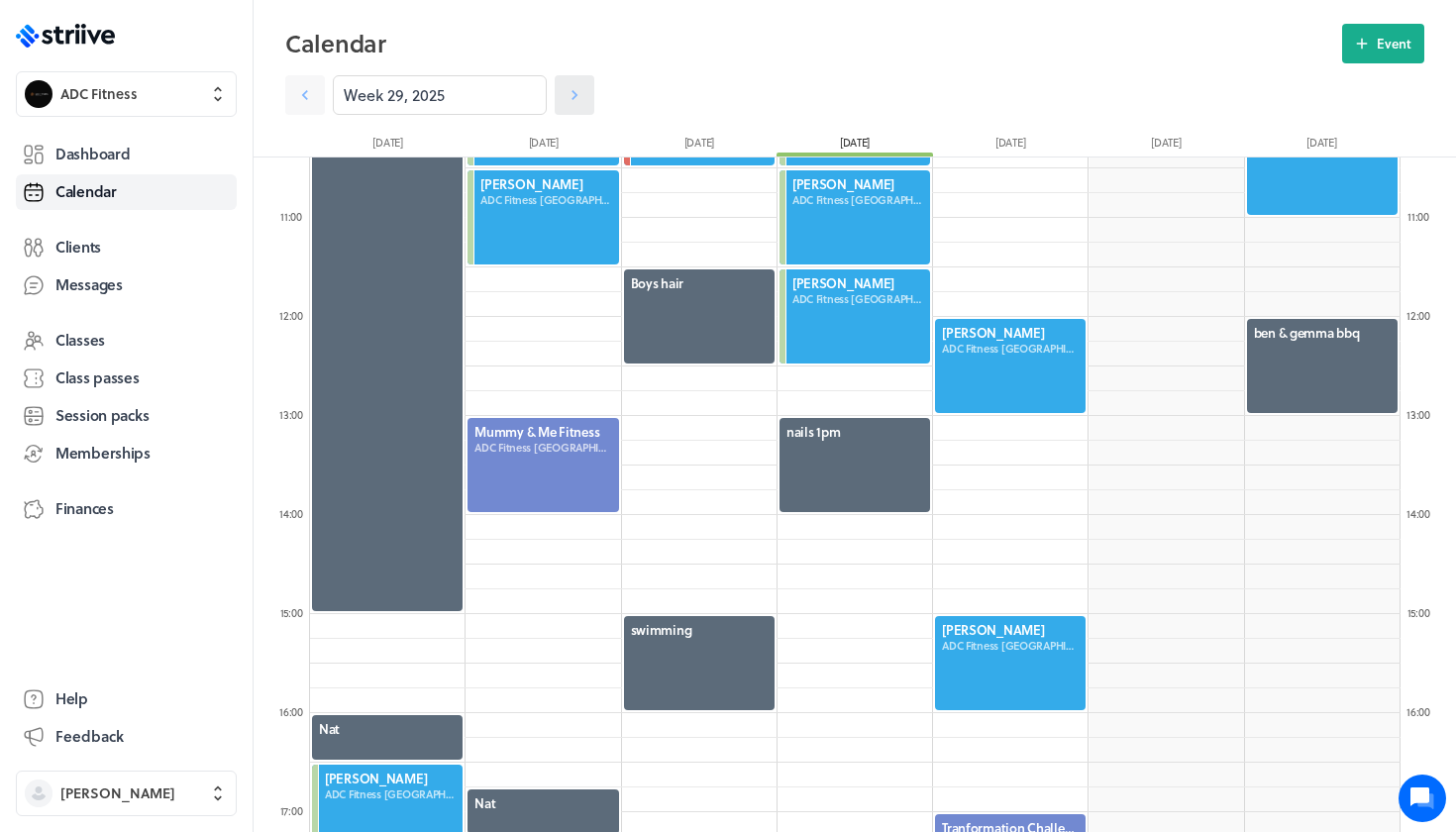 click 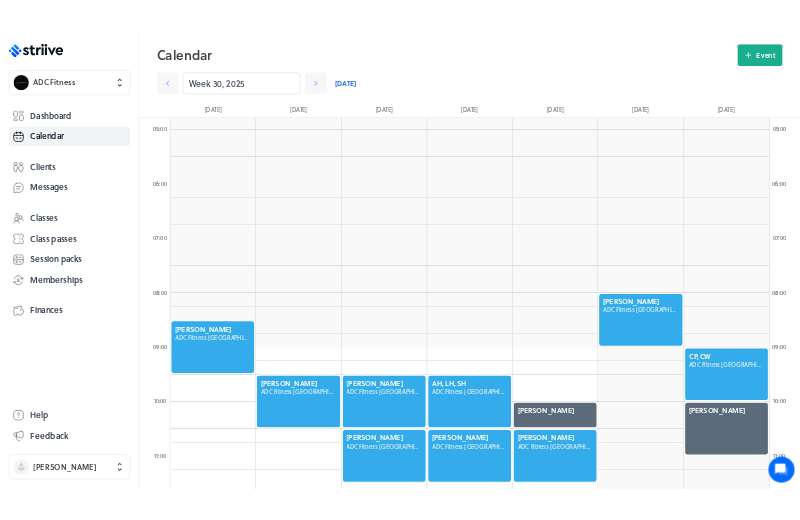 scroll, scrollTop: 641, scrollLeft: 0, axis: vertical 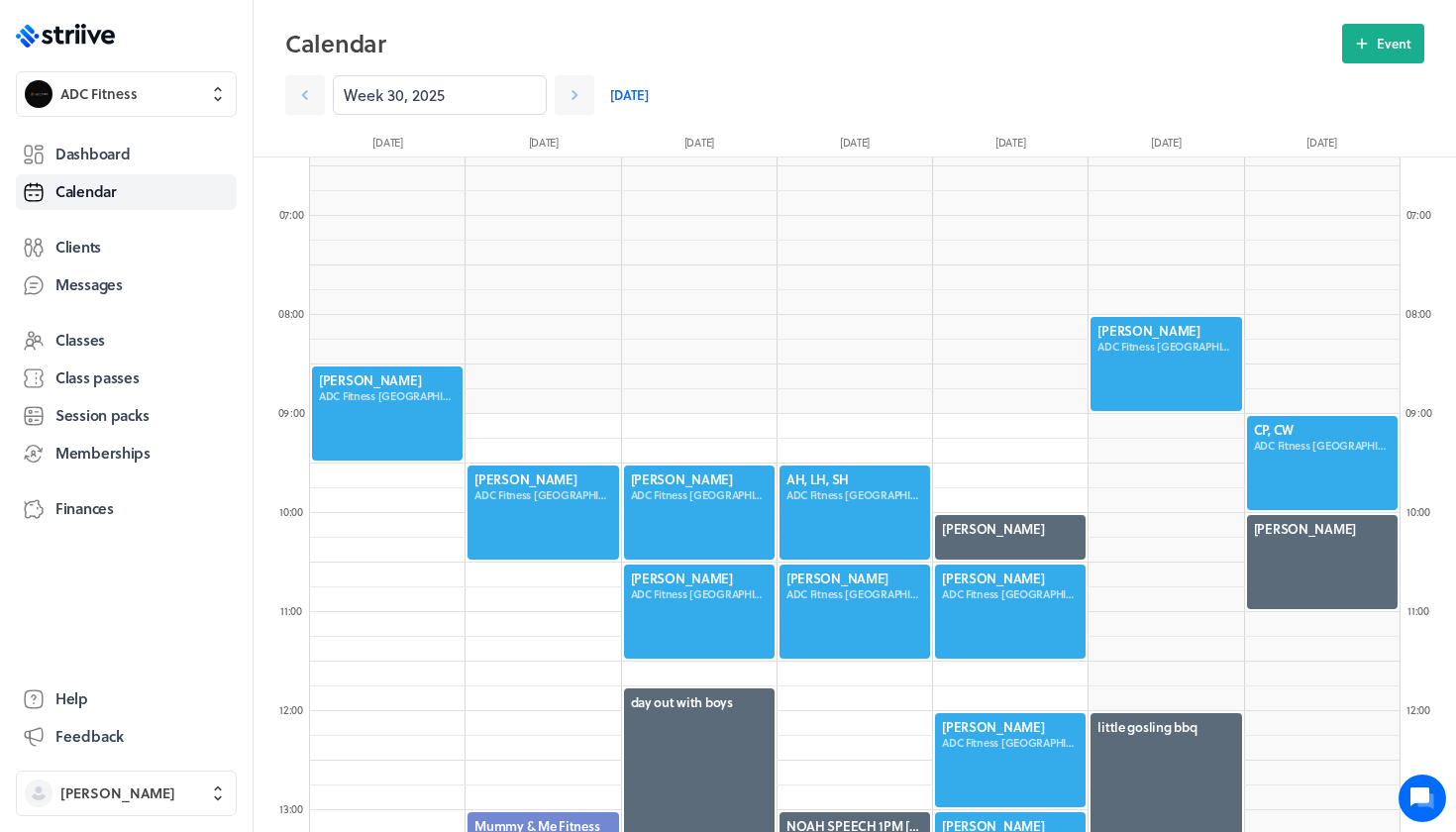 click at bounding box center (543, 512) 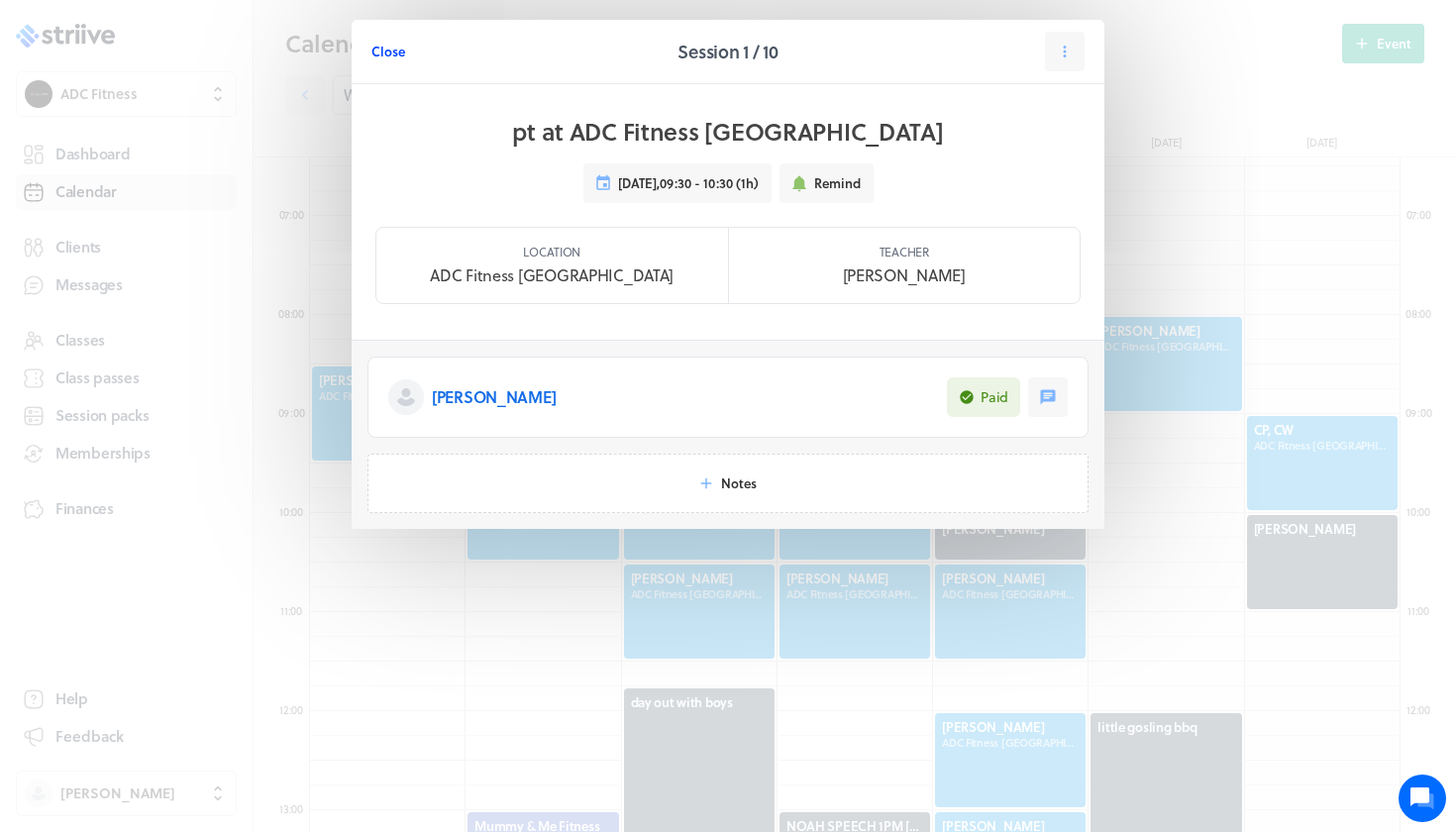 click on "Close" at bounding box center (388, 52) 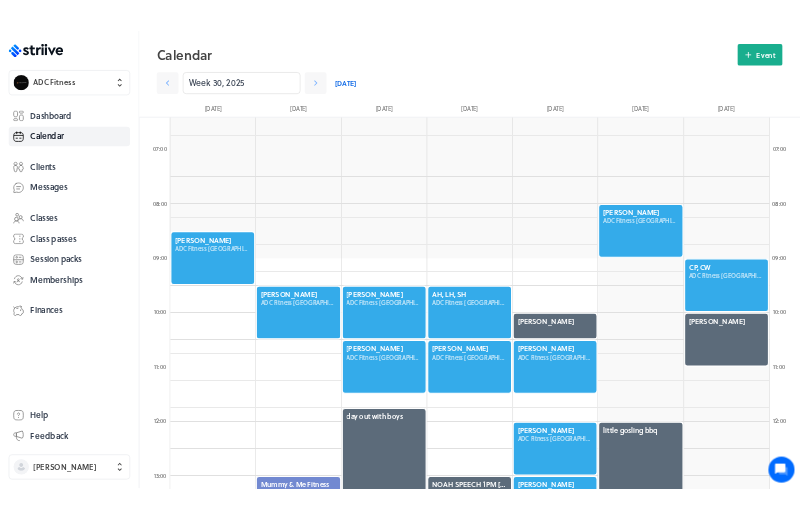 scroll, scrollTop: 2400, scrollLeft: 687, axis: both 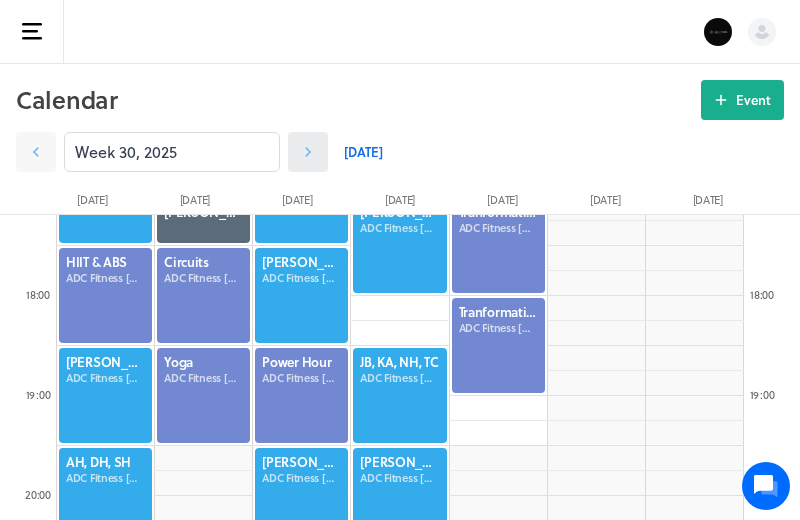 click at bounding box center [308, 152] 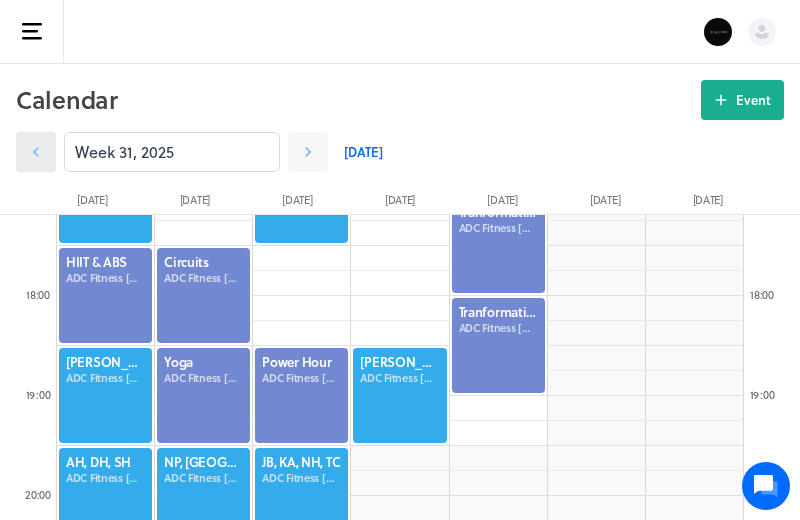 click 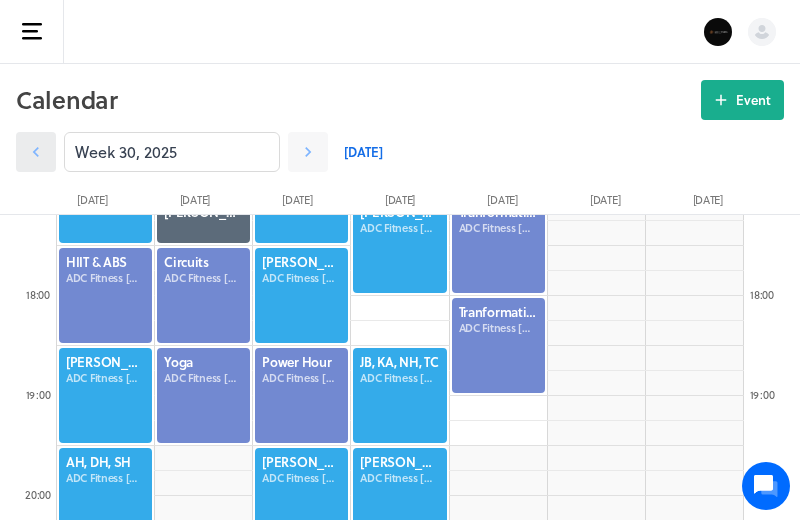 click 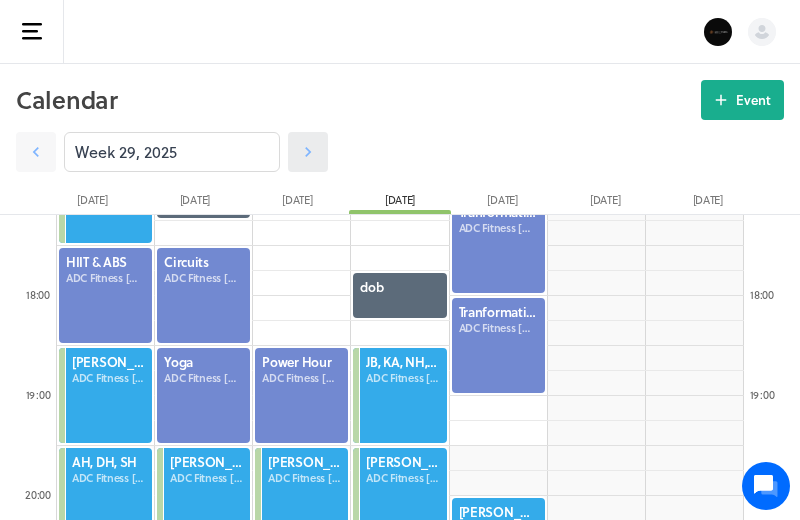click 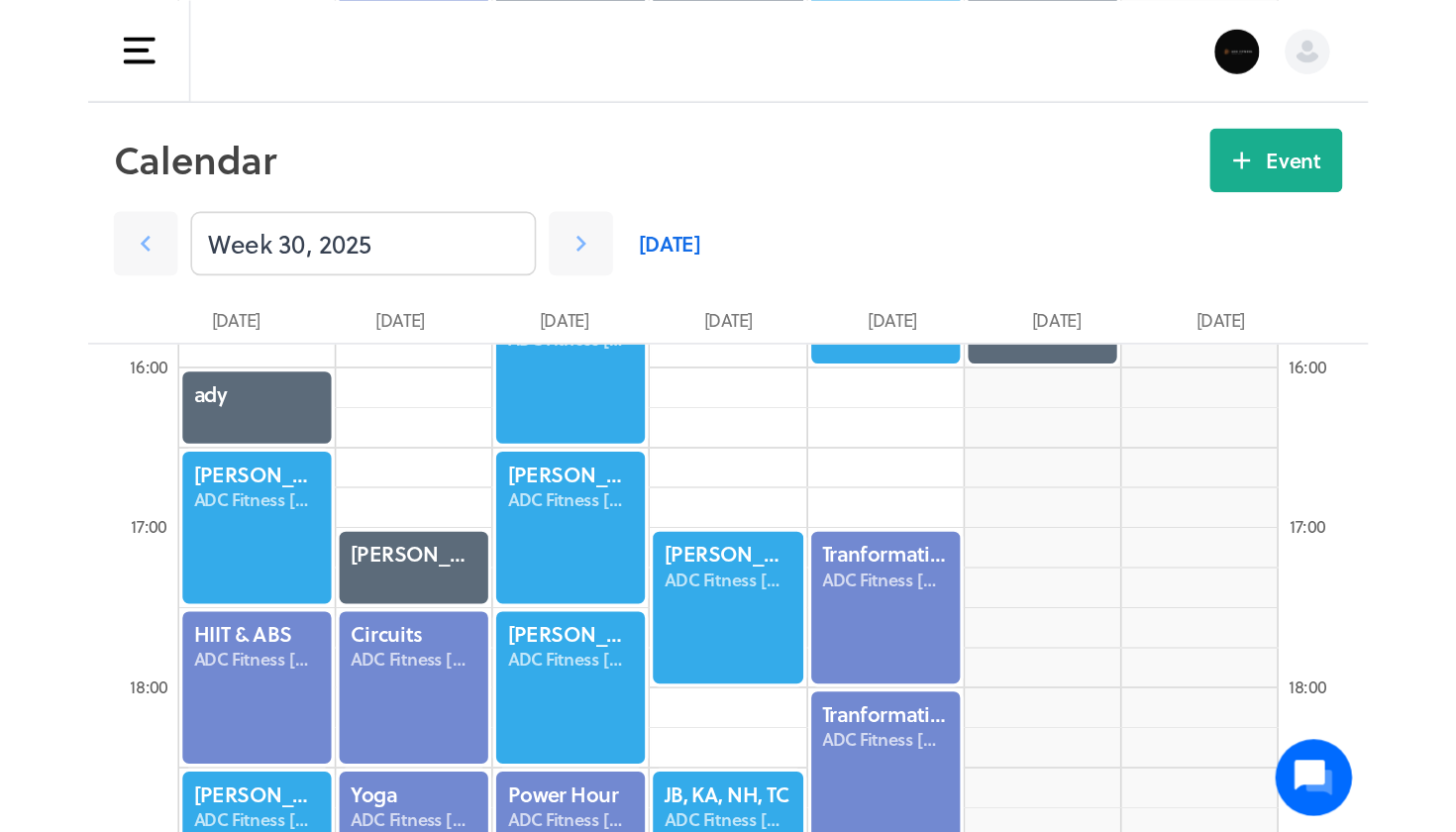 scroll, scrollTop: 1525, scrollLeft: 0, axis: vertical 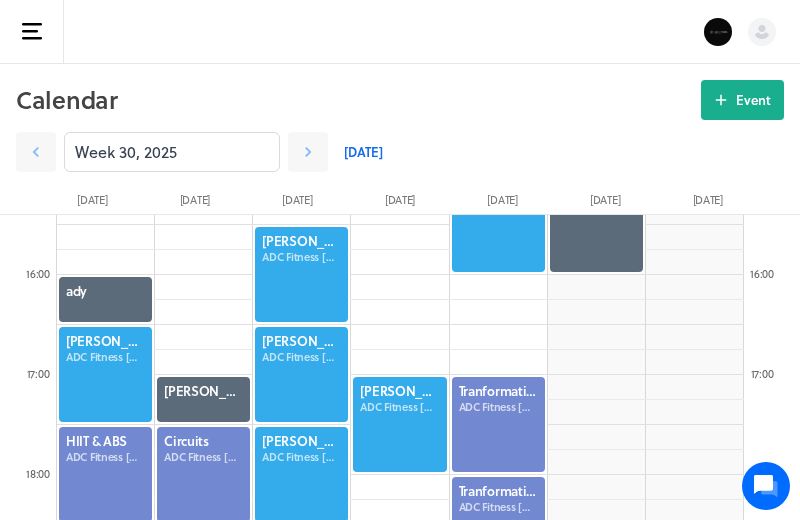 click at bounding box center [105, 374] 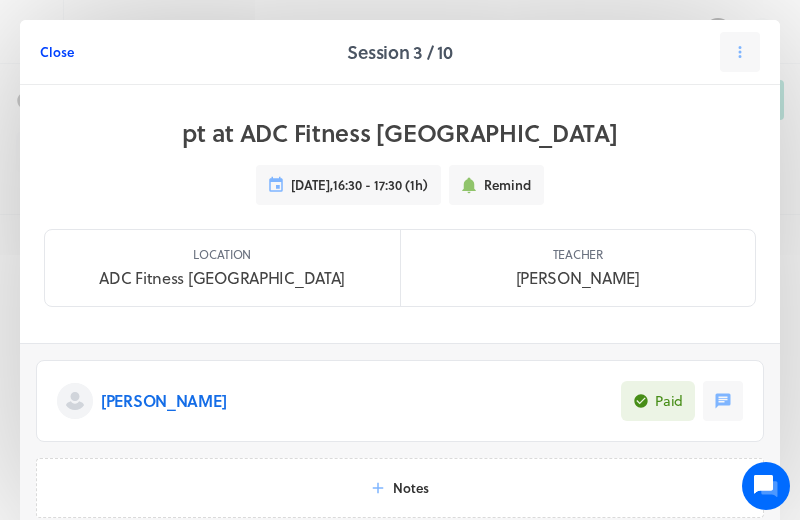 click on "Close" at bounding box center [57, 52] 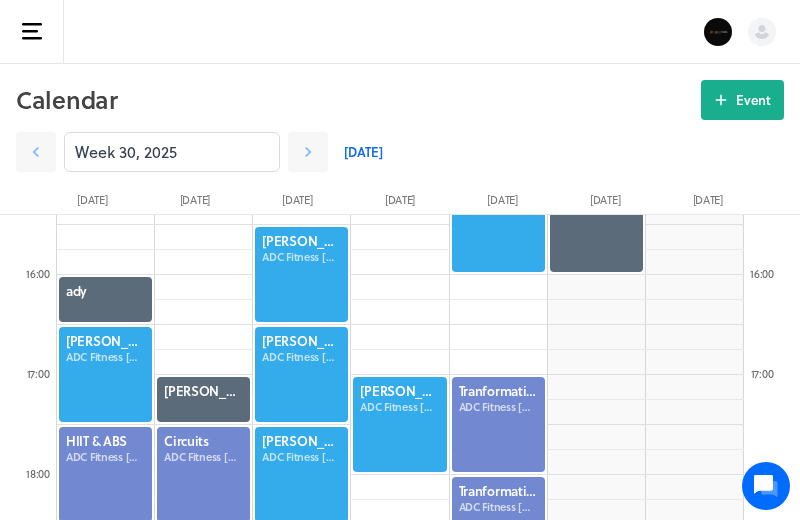 click 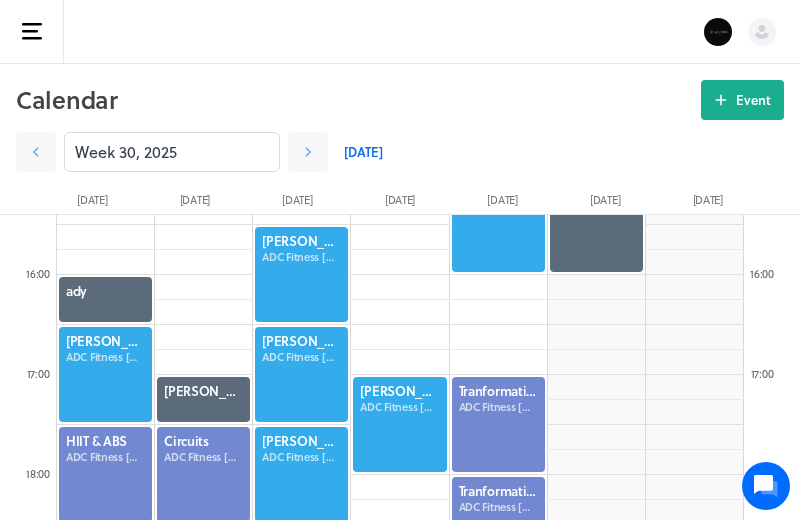 click at bounding box center [400, 260] 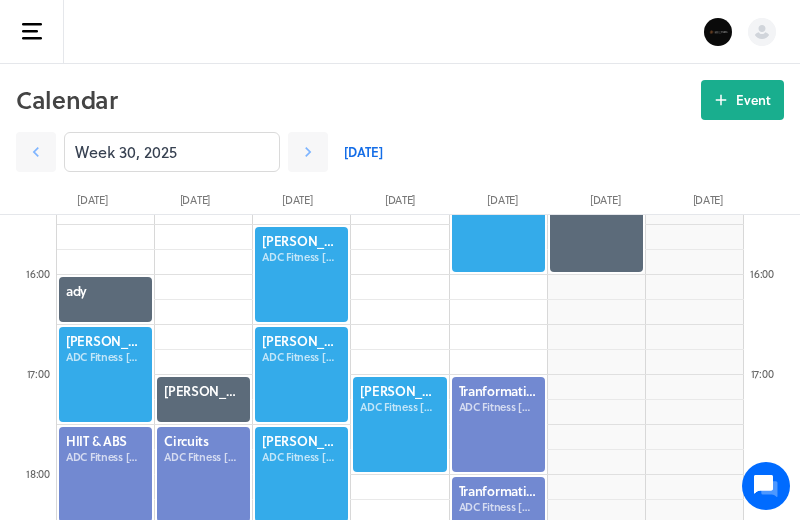 click on "Open sidebar" at bounding box center (32, 32) 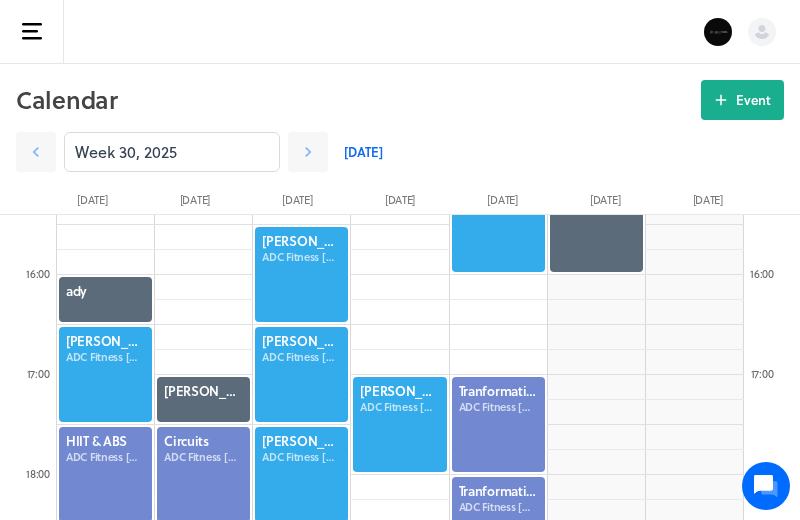 click on "Close sidebar
.st0{fill:#006BFF;}
.st1{fill:#0A121C;}
.st2{fill:url(#SVGID_1_);}
.st3{fill:url(#SVGID_2_);}
.st4{fill:url(#SVGID_3_);}
.st5{fill:url(#SVGID_4_);}
.st6{fill:url(#SVGID_5_);}
.st7{fill:#FFFFFF;}
.st8{fill:url(#SVGID_6_);}
.st9{fill:url(#SVGID_7_);}
.st10{fill:url(#SVGID_8_);}
.st11{fill:url(#SVGID_9_);}
.st12{fill:url(#SVGID_10_);}
.st13{fill:url(#SVGID_11_);}
ADC Fitness Dashboard Calendar Clients Messages Classes Class passes Session packs Memberships Finances Help Feedback [PERSON_NAME]" at bounding box center [400, -1020] 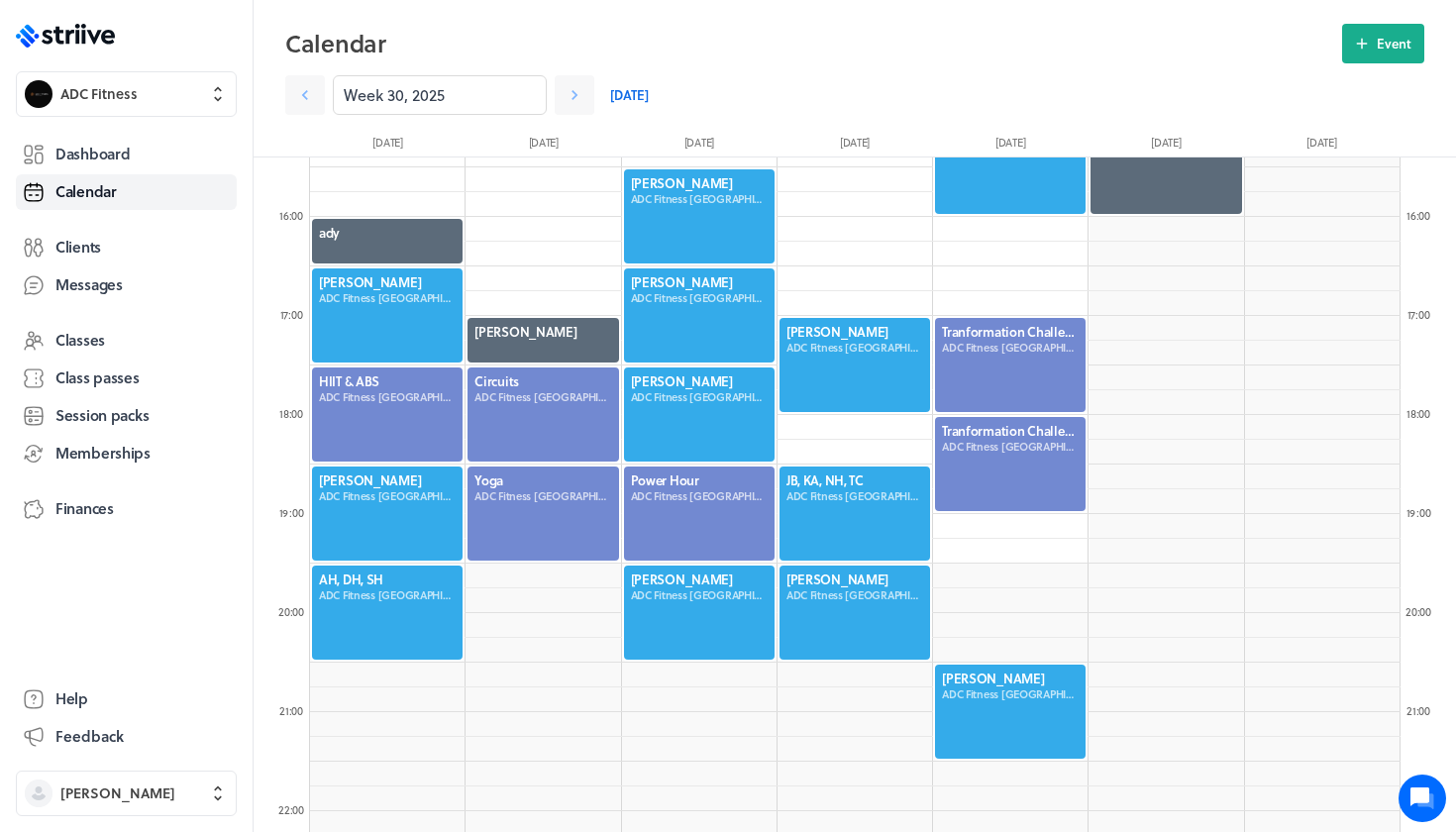 scroll, scrollTop: 10, scrollLeft: 11, axis: both 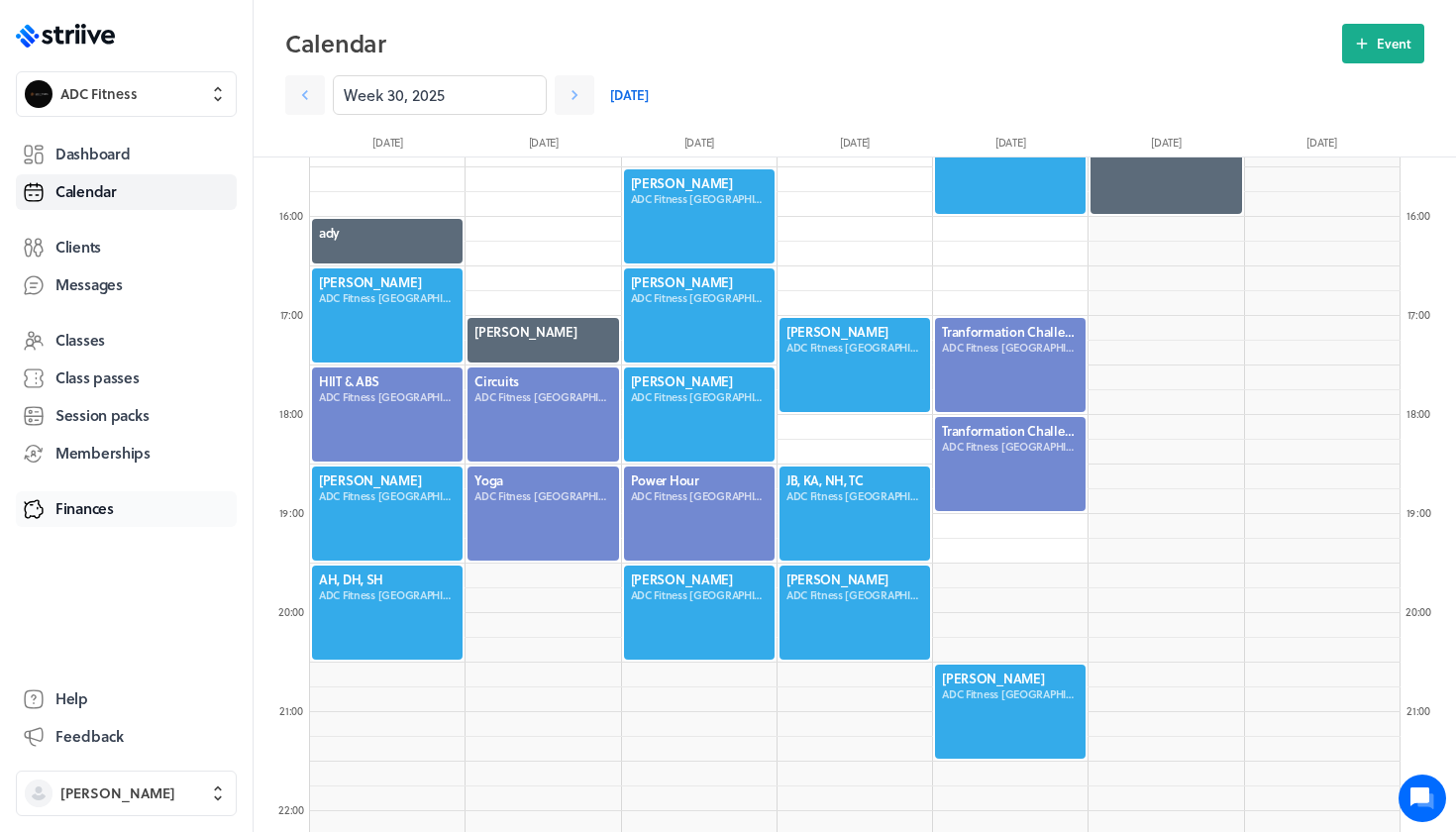 click on "Finances" at bounding box center [84, 508] 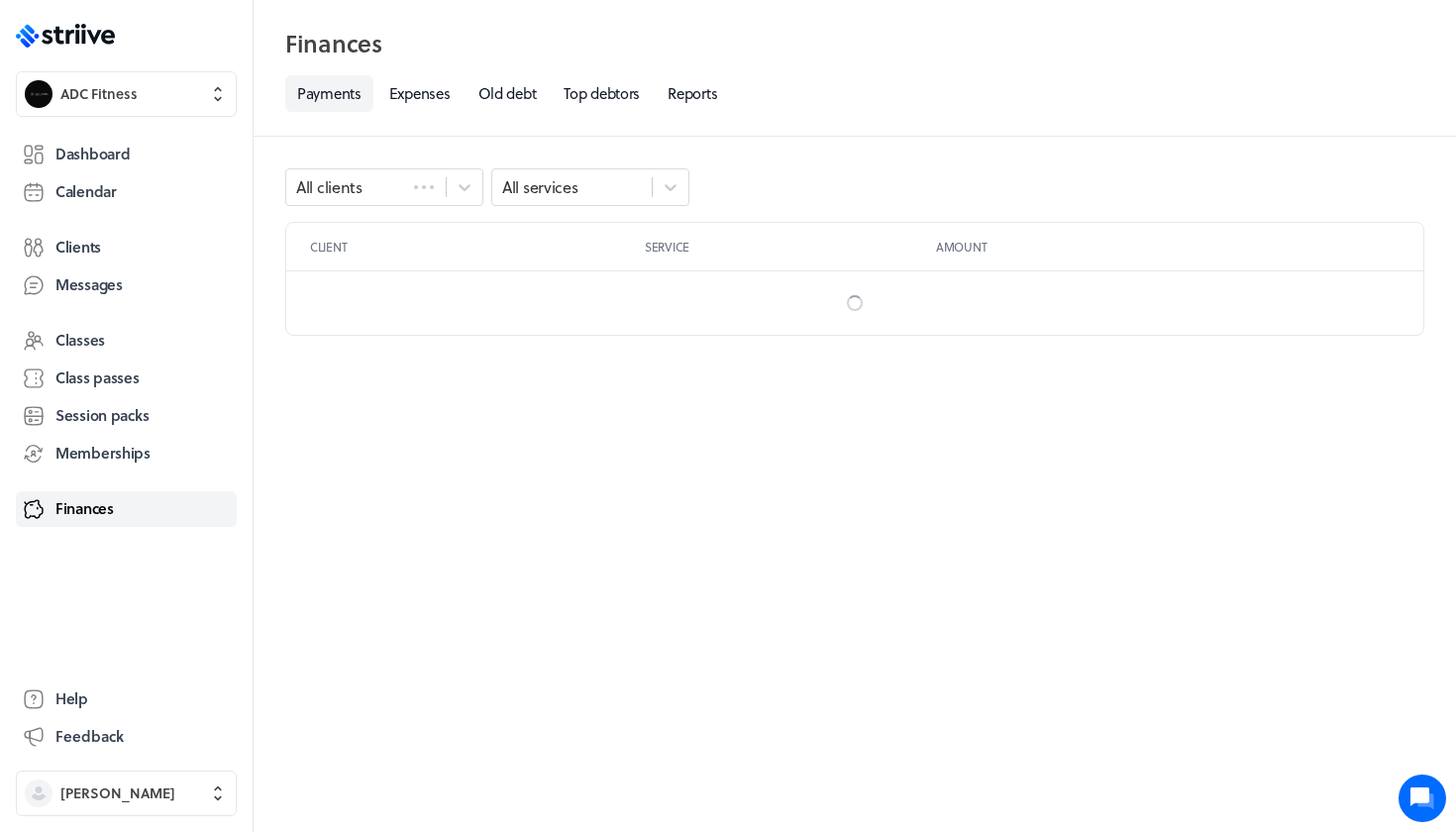 scroll, scrollTop: 0, scrollLeft: 0, axis: both 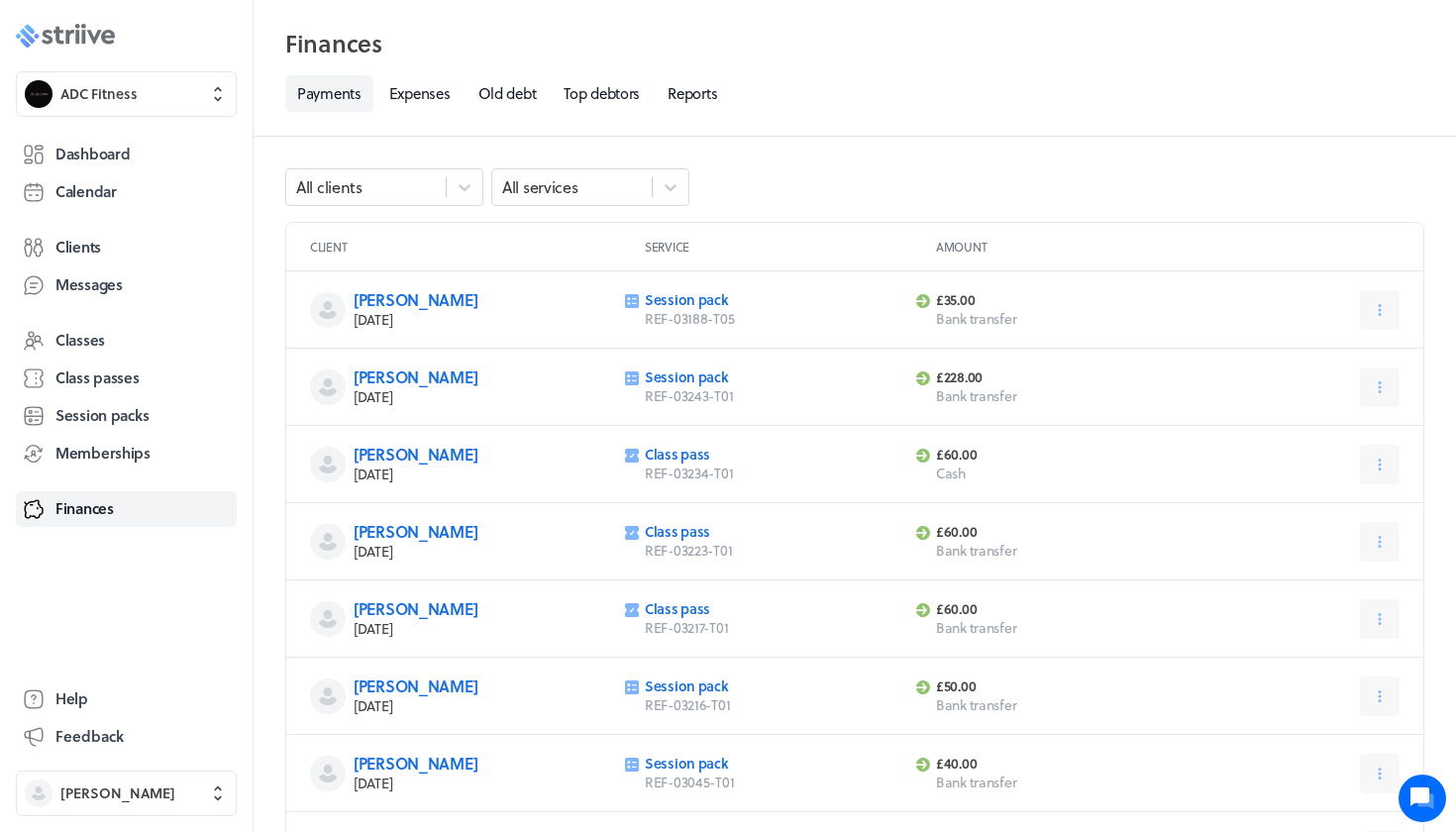 click on ".st0{fill:#006BFF;}
.st1{fill:#0A121C;}
.st2{fill:url(#SVGID_1_);}
.st3{fill:url(#SVGID_2_);}
.st4{fill:url(#SVGID_3_);}
.st5{fill:url(#SVGID_4_);}
.st6{fill:url(#SVGID_5_);}
.st7{fill:#FFFFFF;}
.st8{fill:url(#SVGID_6_);}
.st9{fill:url(#SVGID_7_);}
.st10{fill:url(#SVGID_8_);}
.st11{fill:url(#SVGID_9_);}
.st12{fill:url(#SVGID_10_);}
.st13{fill:url(#SVGID_11_);}" 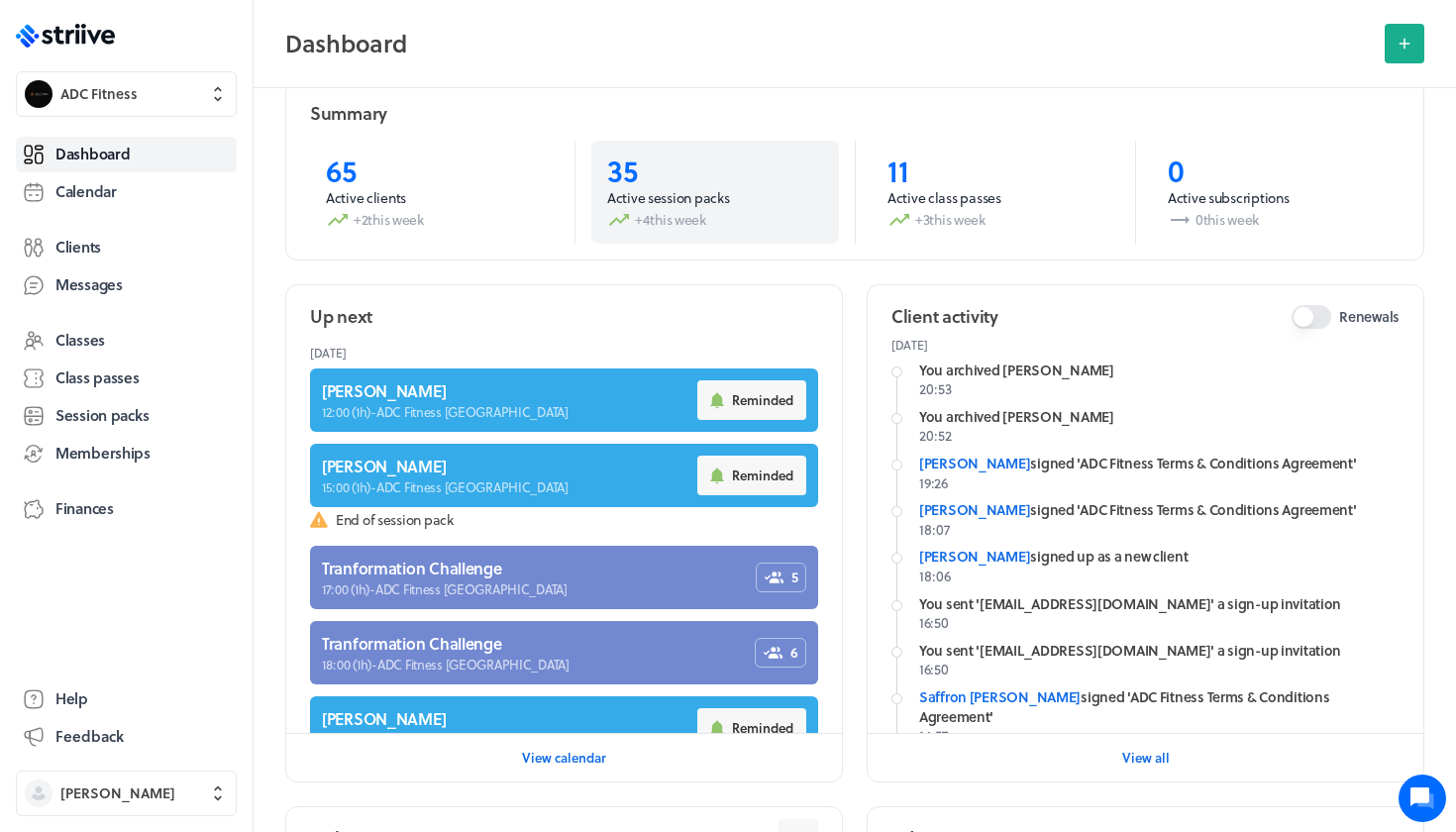 scroll, scrollTop: 40, scrollLeft: 0, axis: vertical 